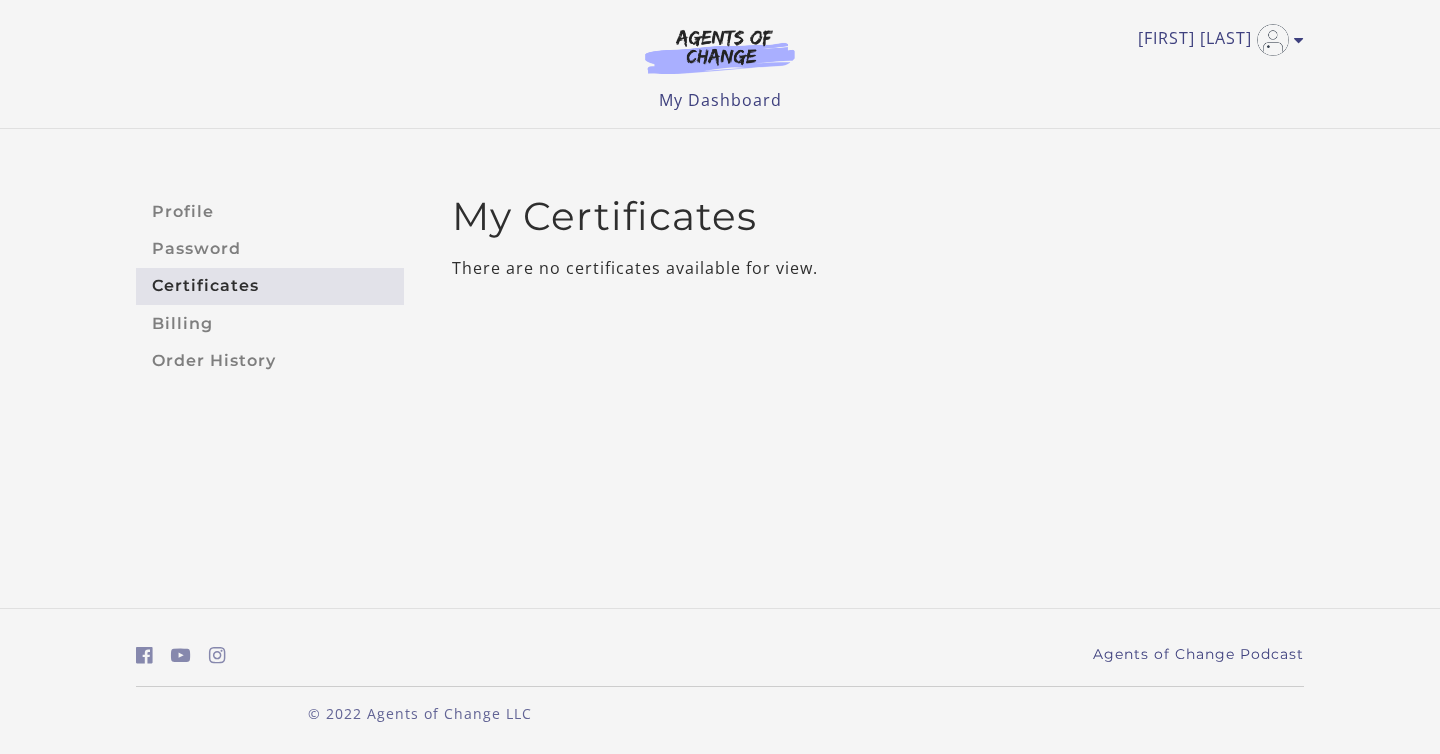 scroll, scrollTop: 0, scrollLeft: 0, axis: both 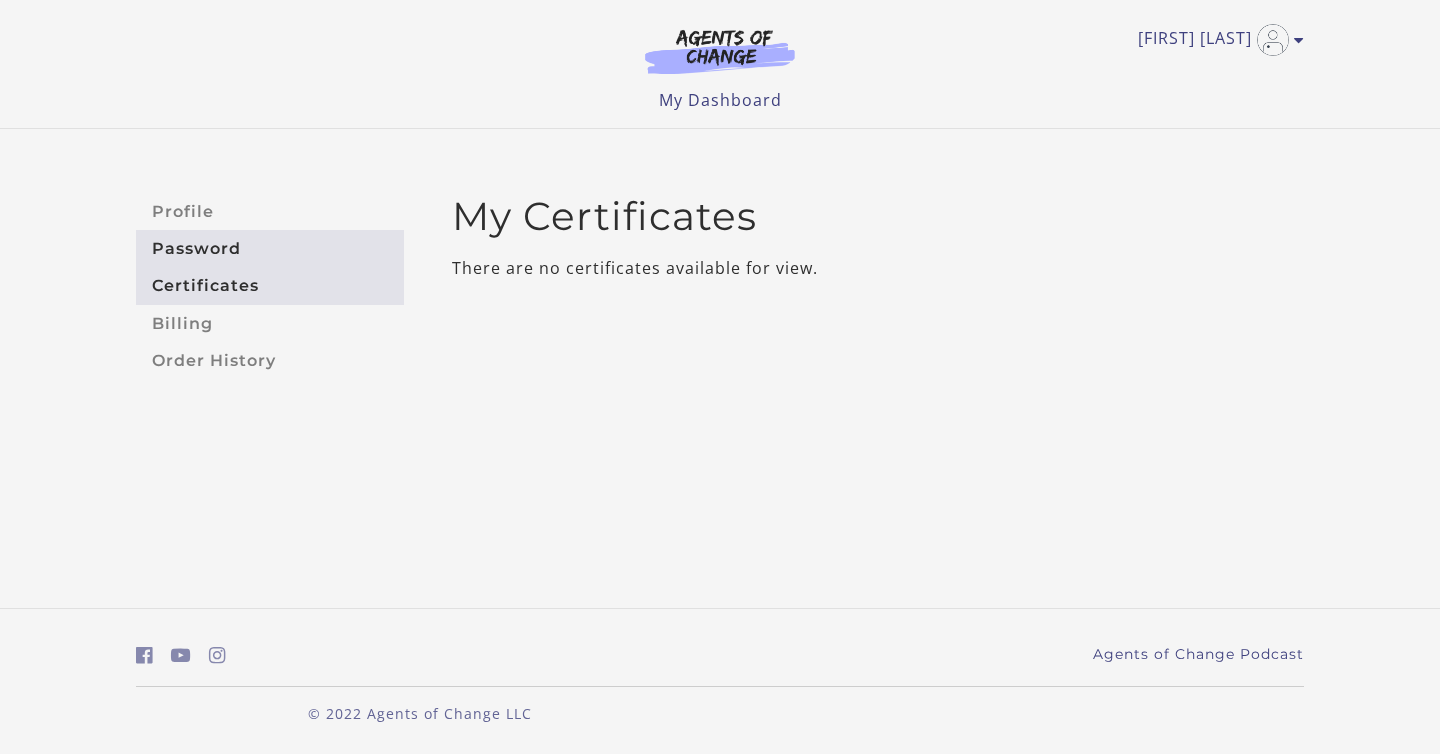 click on "Password" at bounding box center [270, 248] 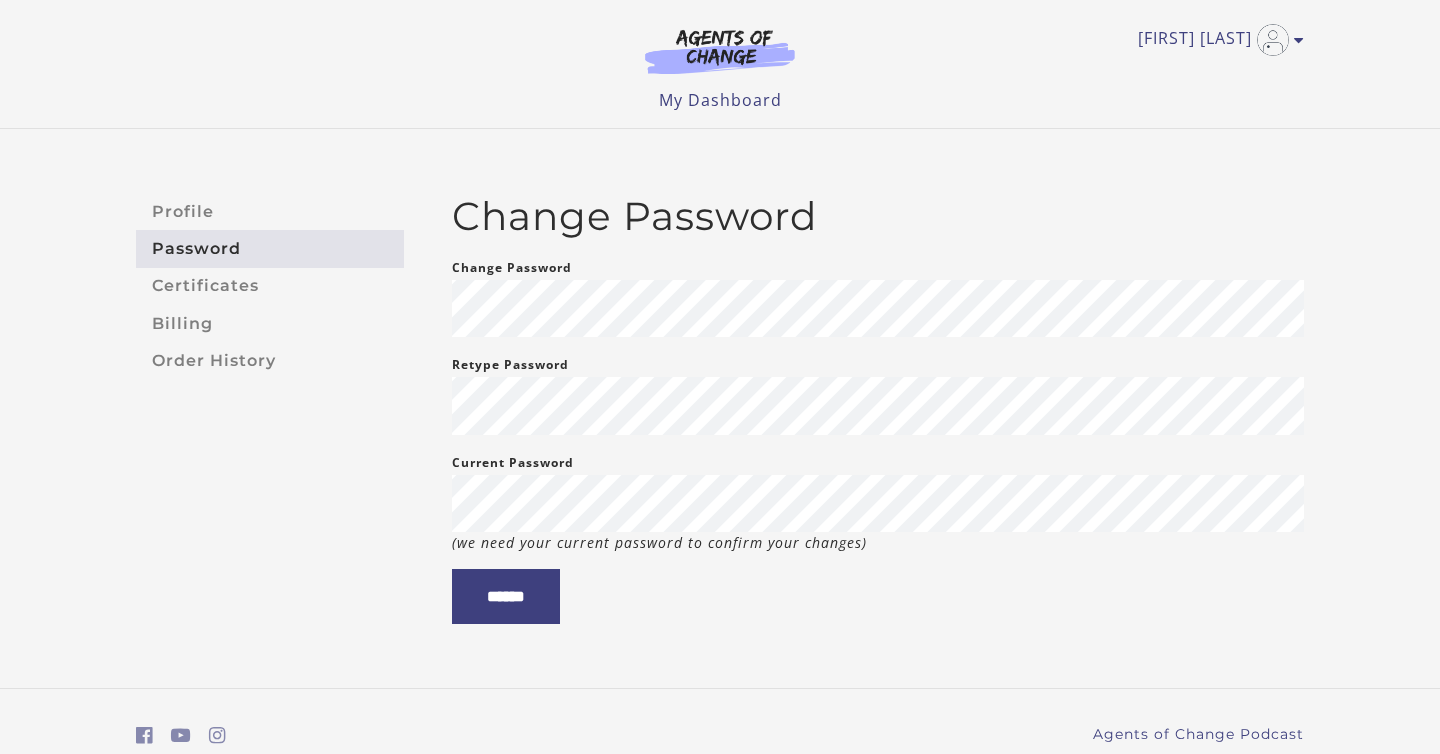 scroll, scrollTop: 0, scrollLeft: 0, axis: both 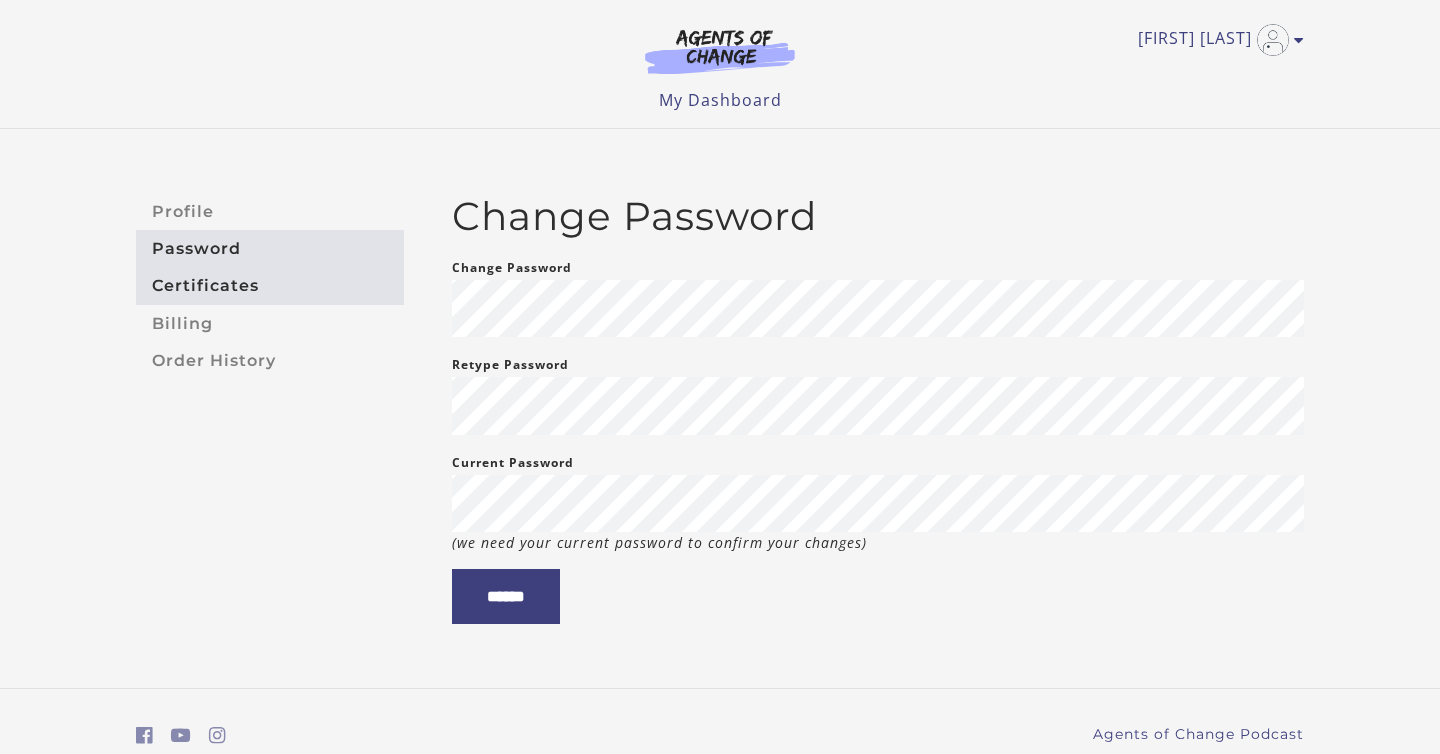 click on "Certificates" at bounding box center (270, 286) 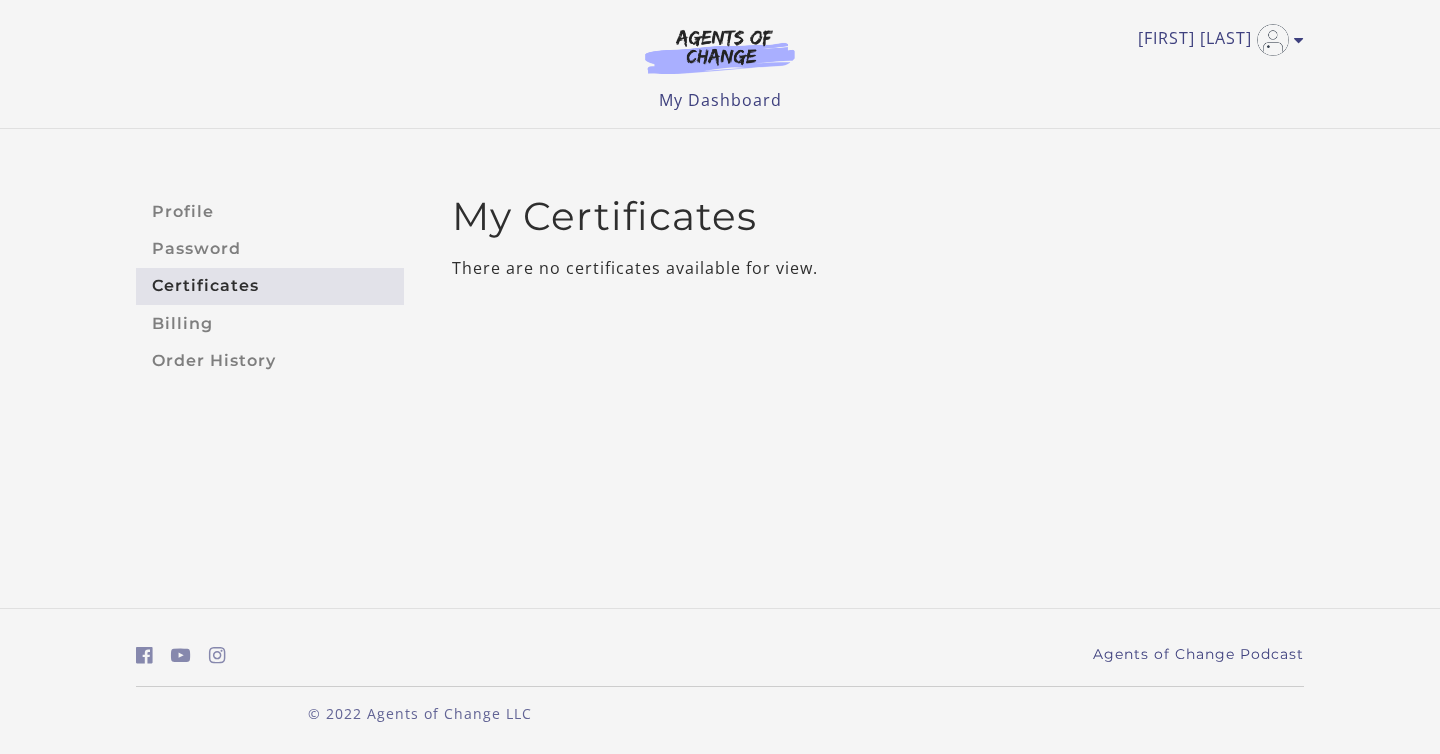 scroll, scrollTop: 0, scrollLeft: 0, axis: both 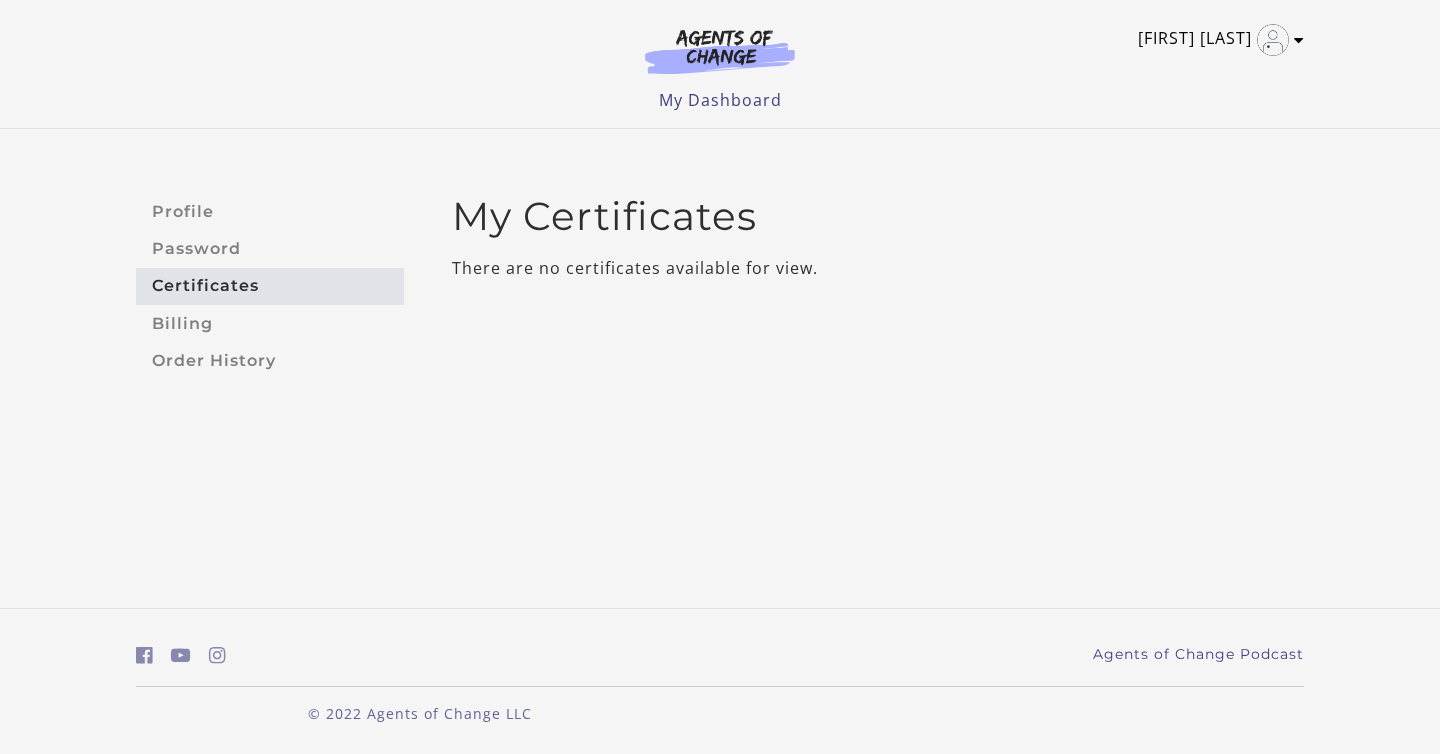 click at bounding box center (1299, 40) 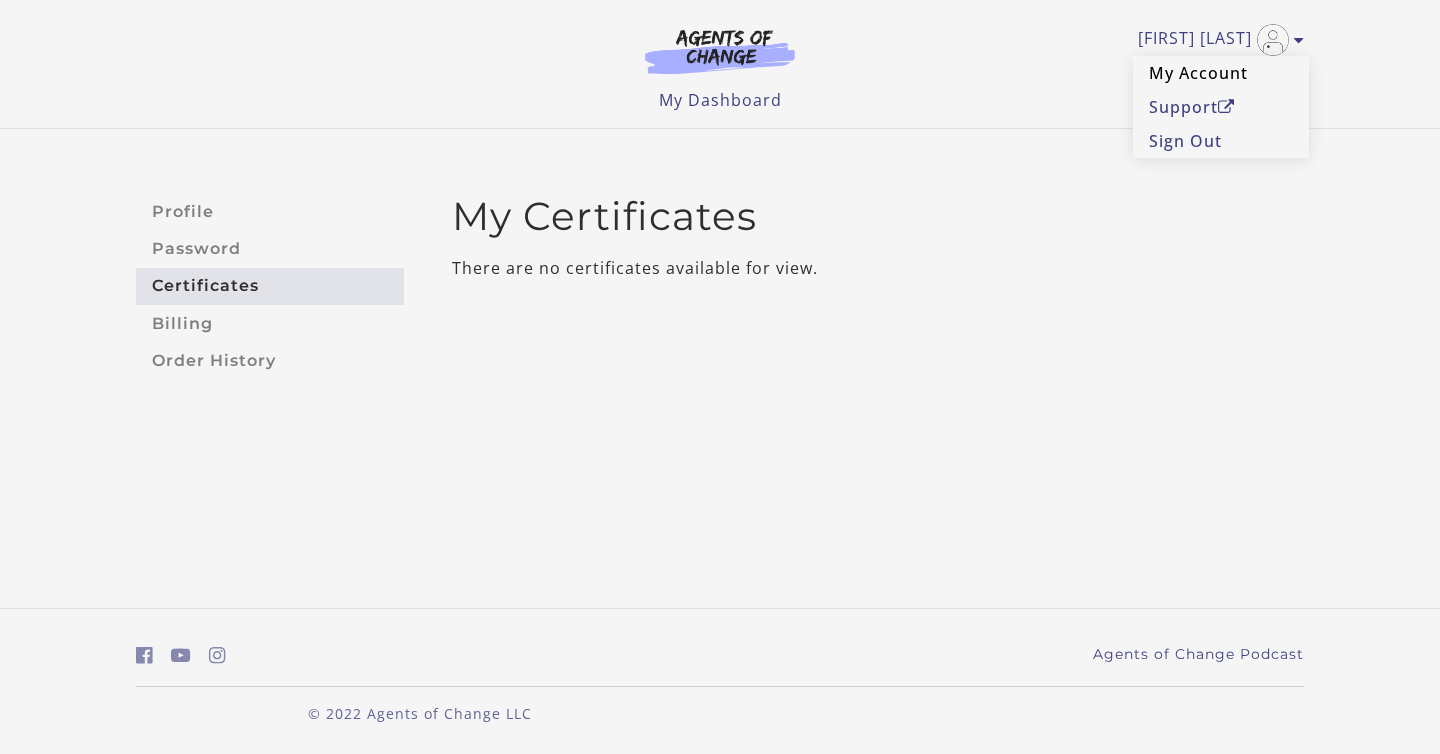 click on "My Account" at bounding box center [1221, 73] 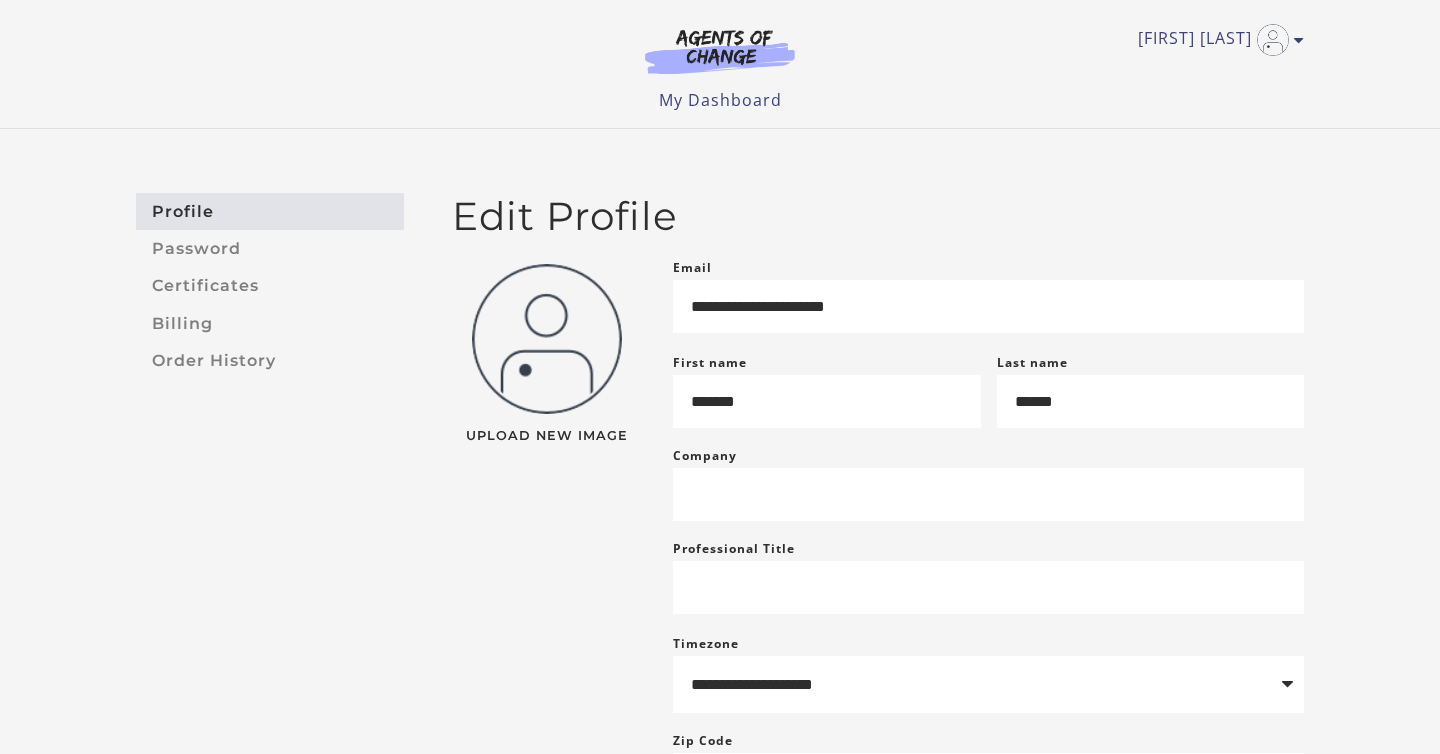 scroll, scrollTop: 0, scrollLeft: 0, axis: both 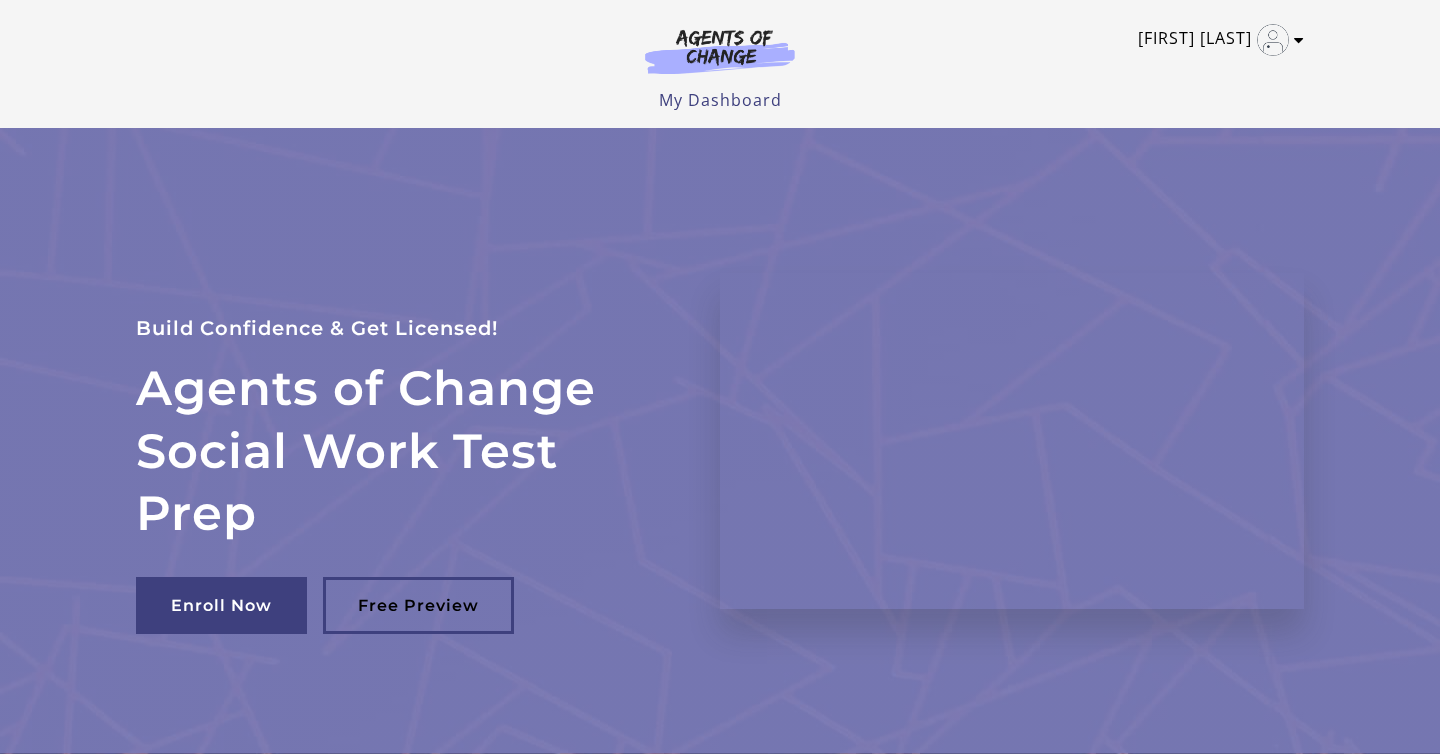 click on "[FIRST] [LAST]" at bounding box center (1216, 40) 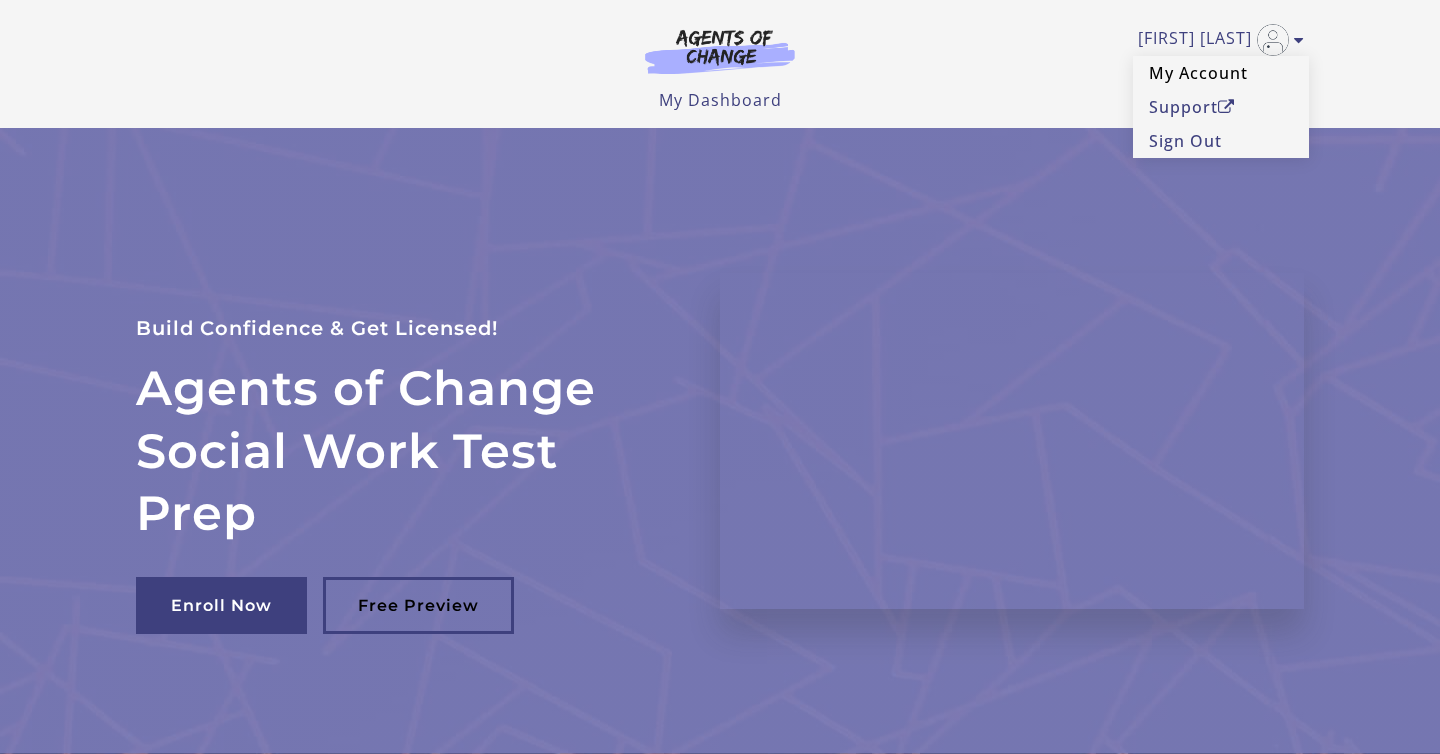 click on "My Account" at bounding box center [1221, 73] 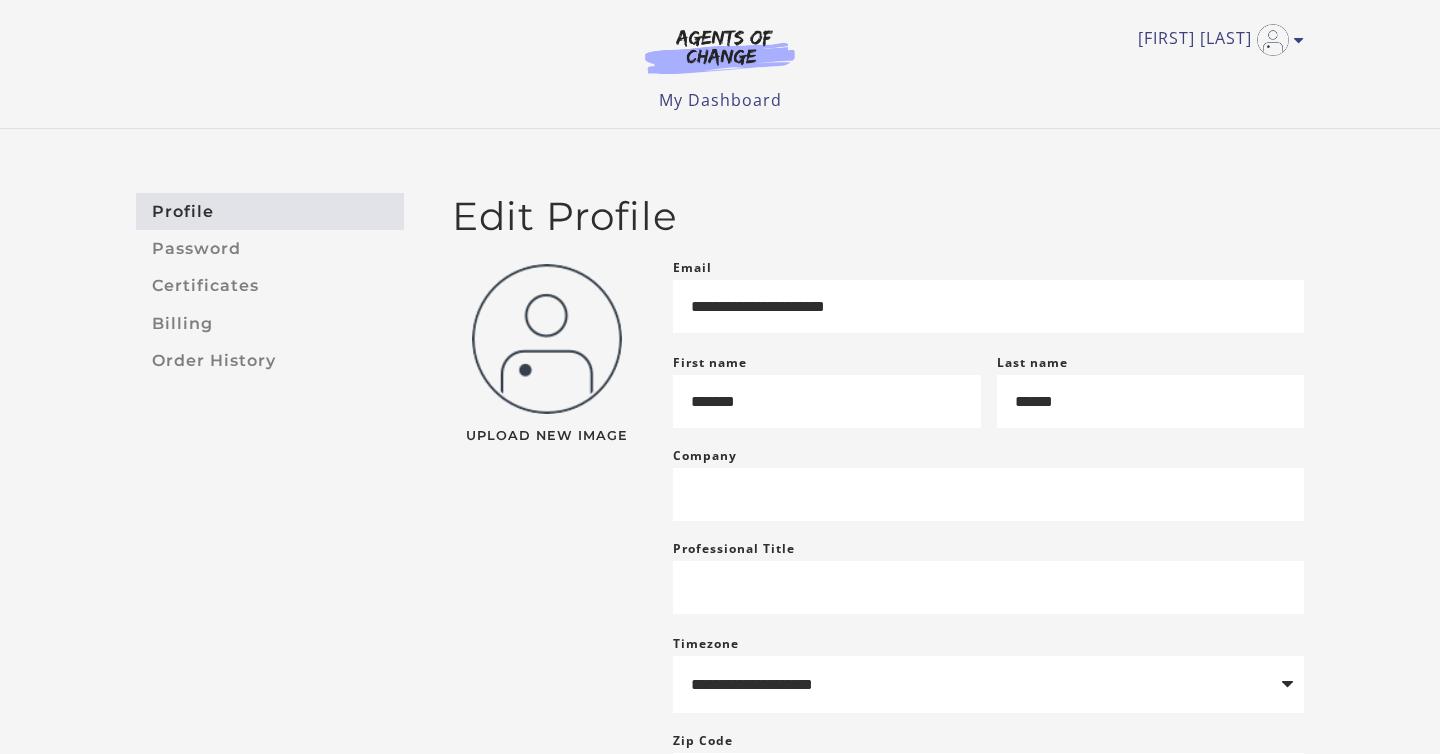 scroll, scrollTop: 0, scrollLeft: 0, axis: both 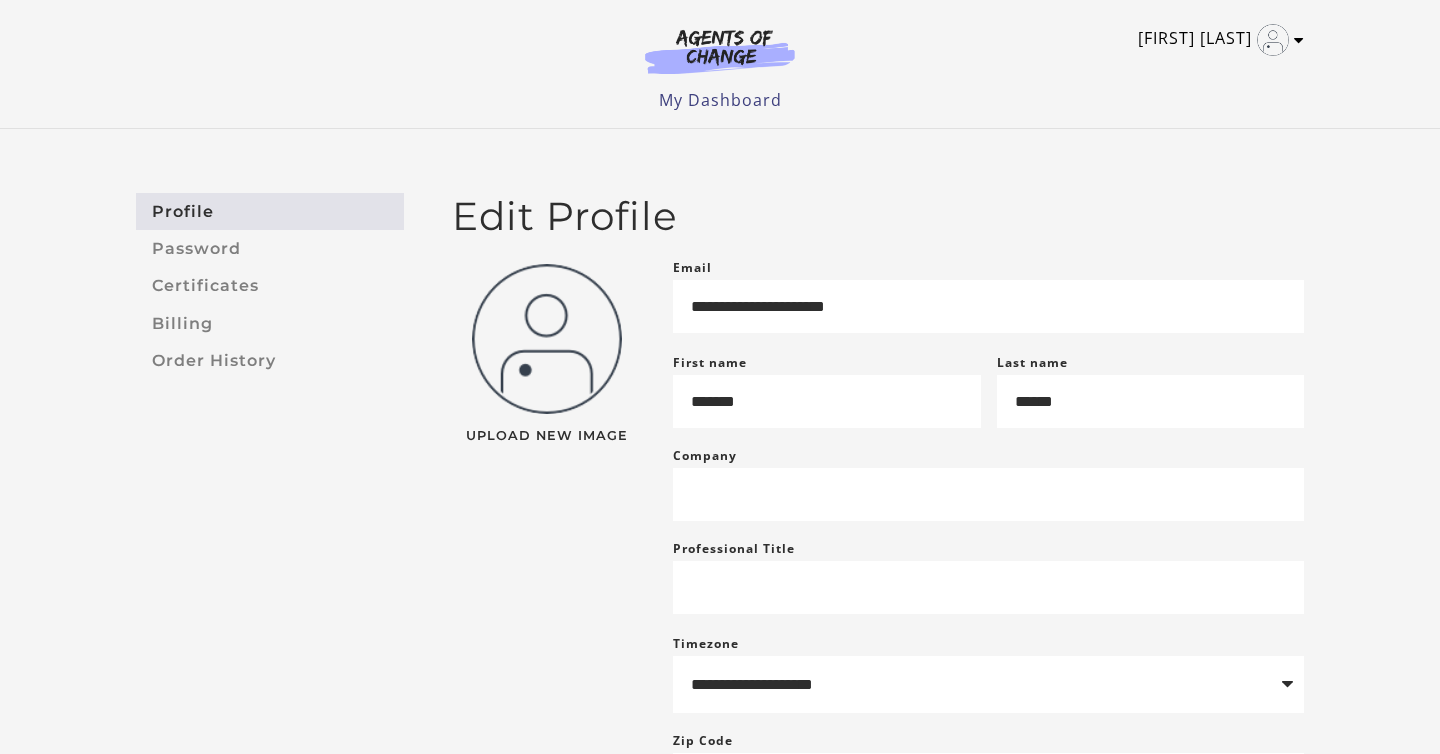 click on "[FIRST] [LAST]" at bounding box center (1216, 40) 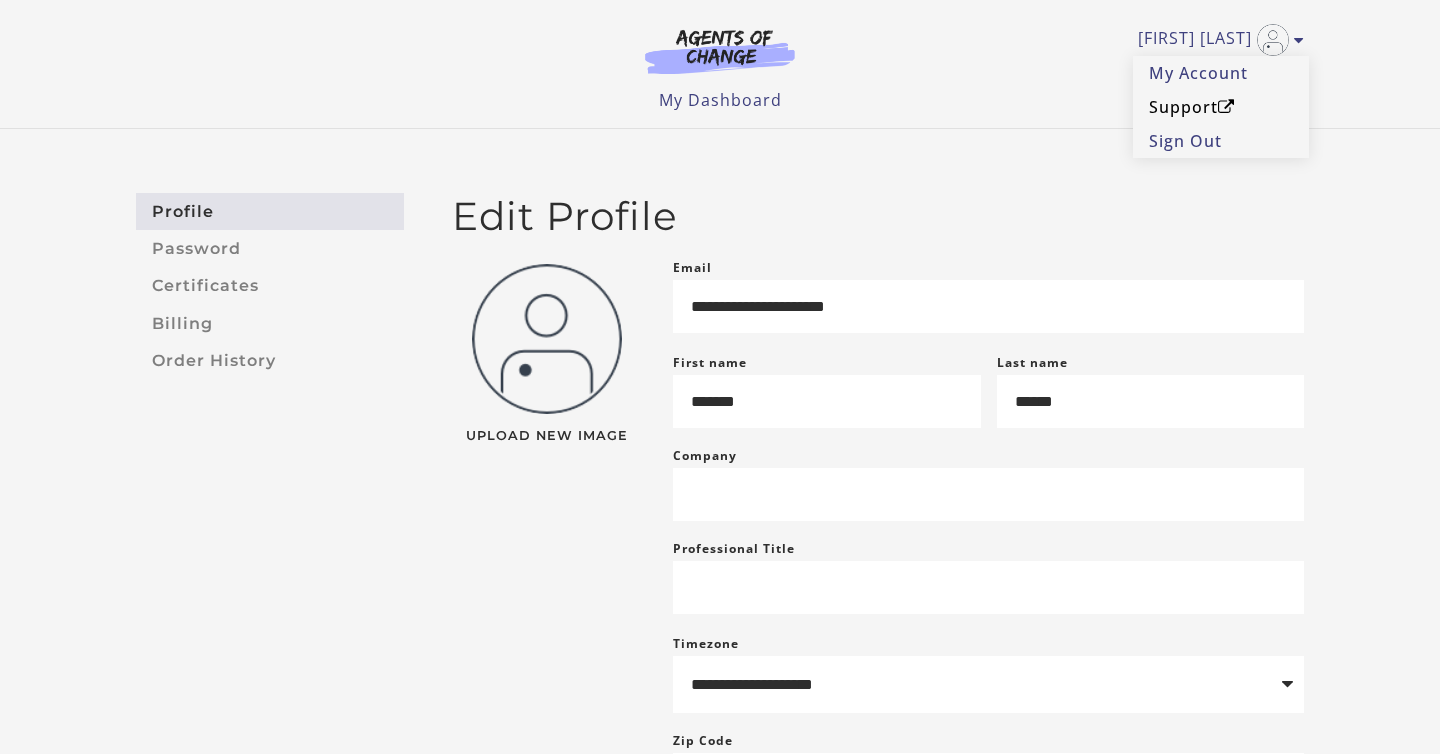 click on "Support" at bounding box center (1221, 107) 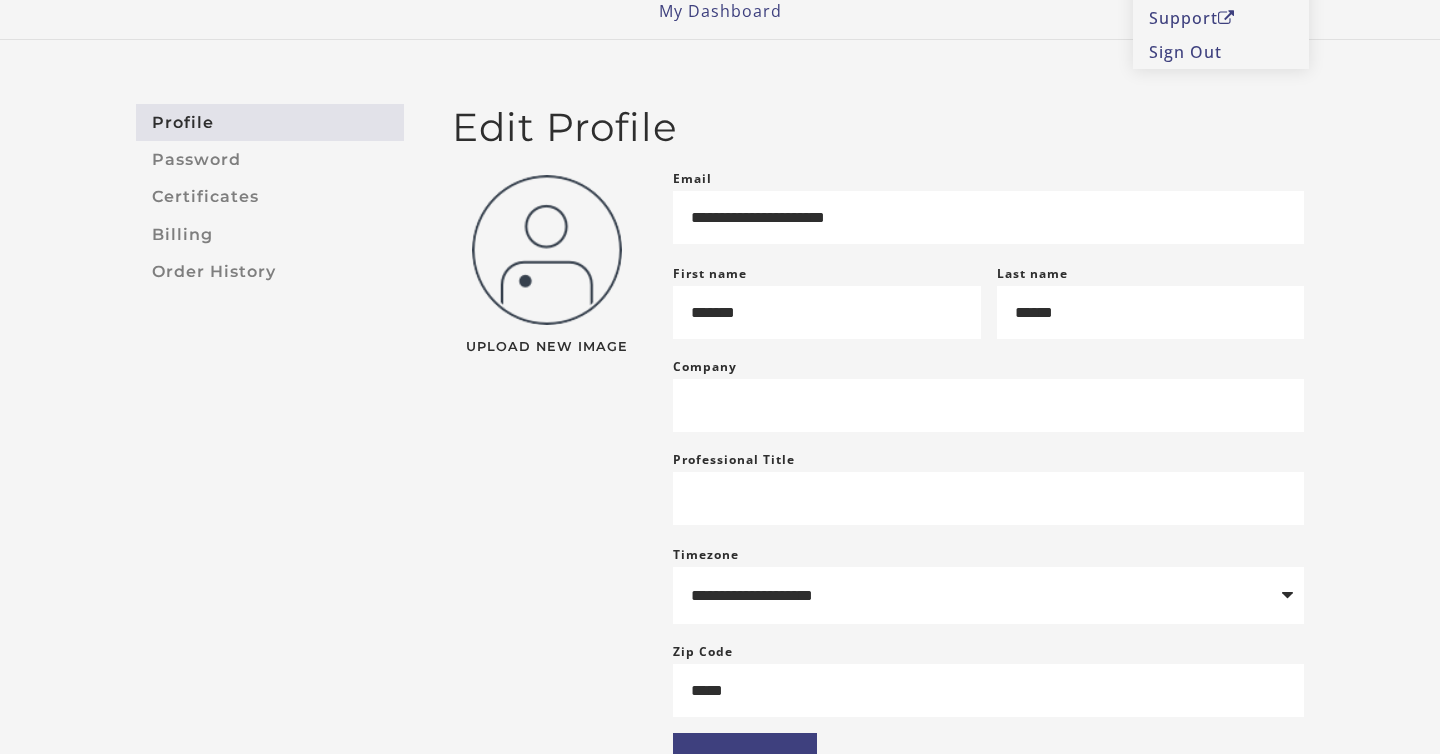 scroll, scrollTop: 92, scrollLeft: 0, axis: vertical 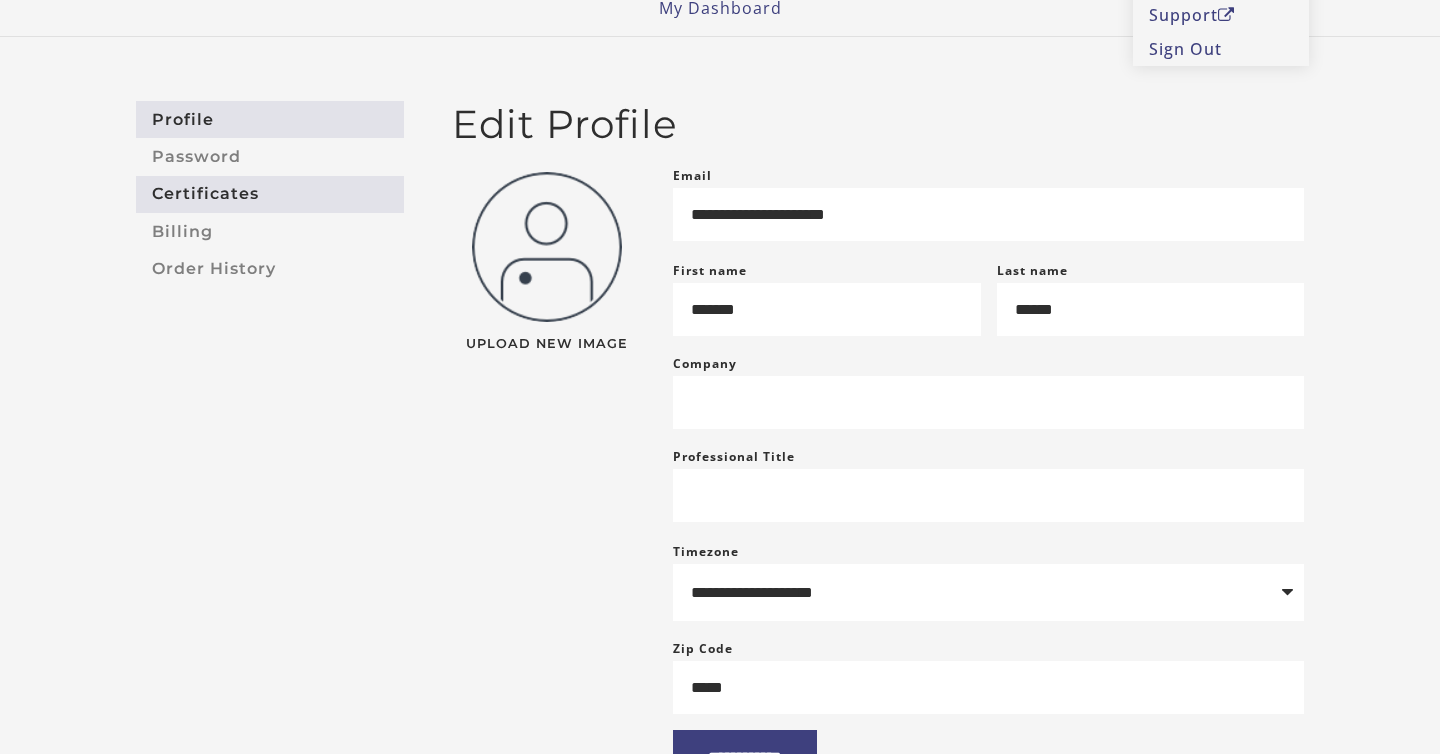 click on "Certificates" at bounding box center [270, 194] 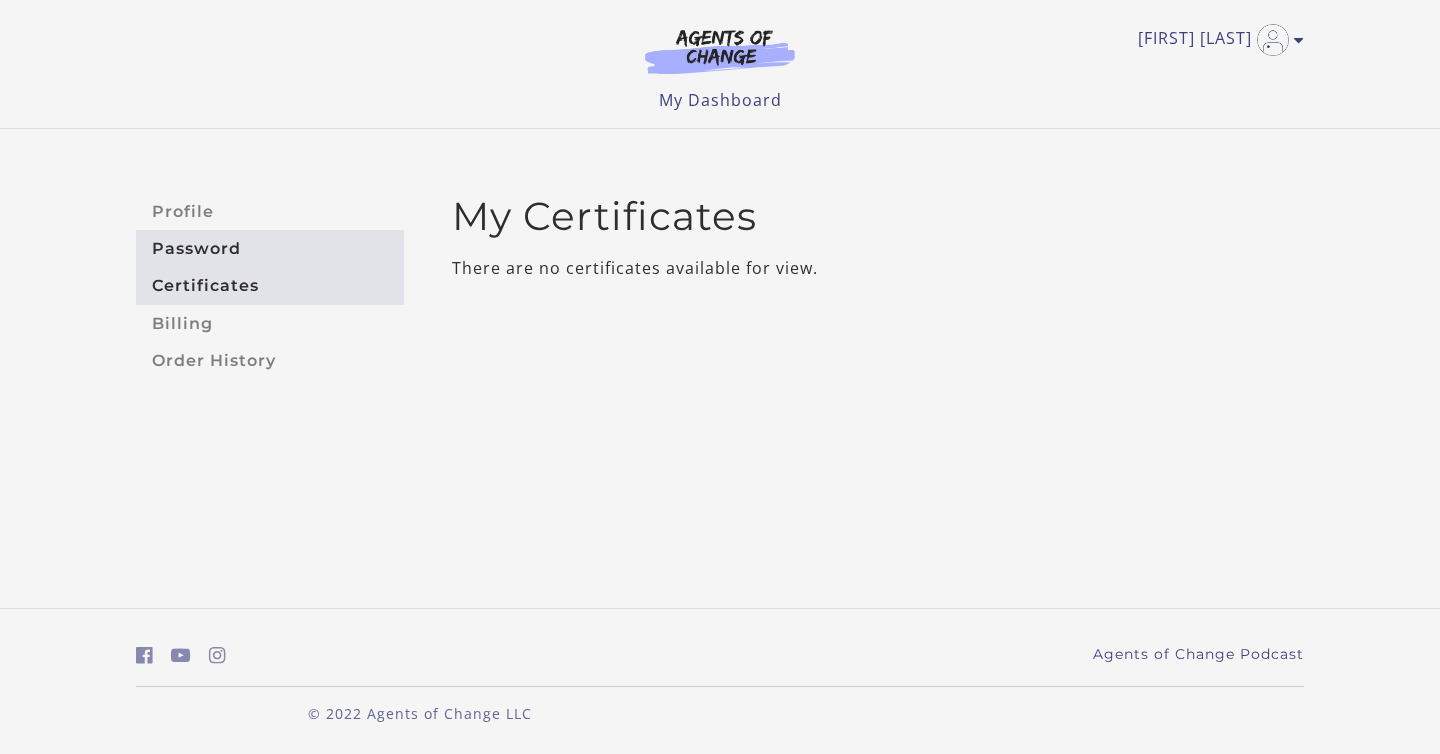 scroll, scrollTop: 0, scrollLeft: 0, axis: both 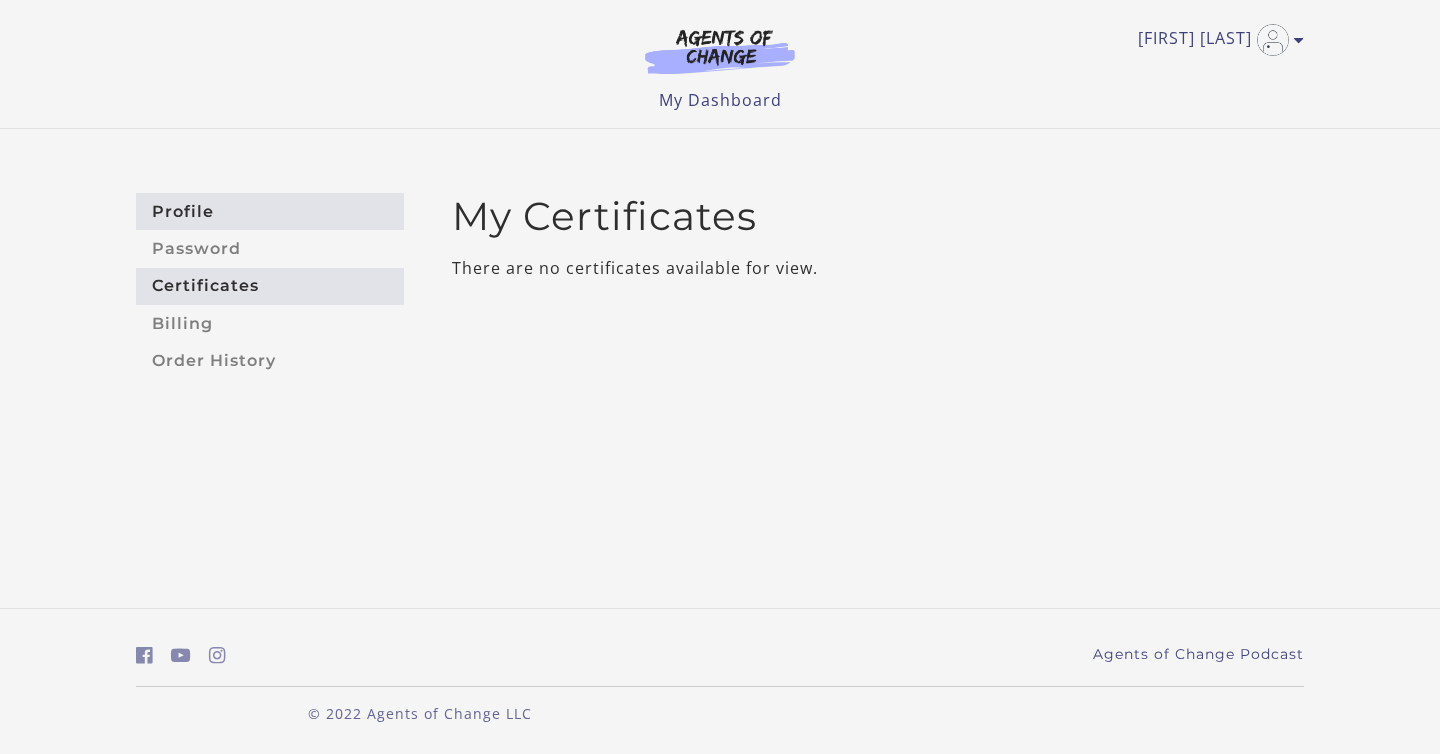 click on "Profile" at bounding box center (270, 211) 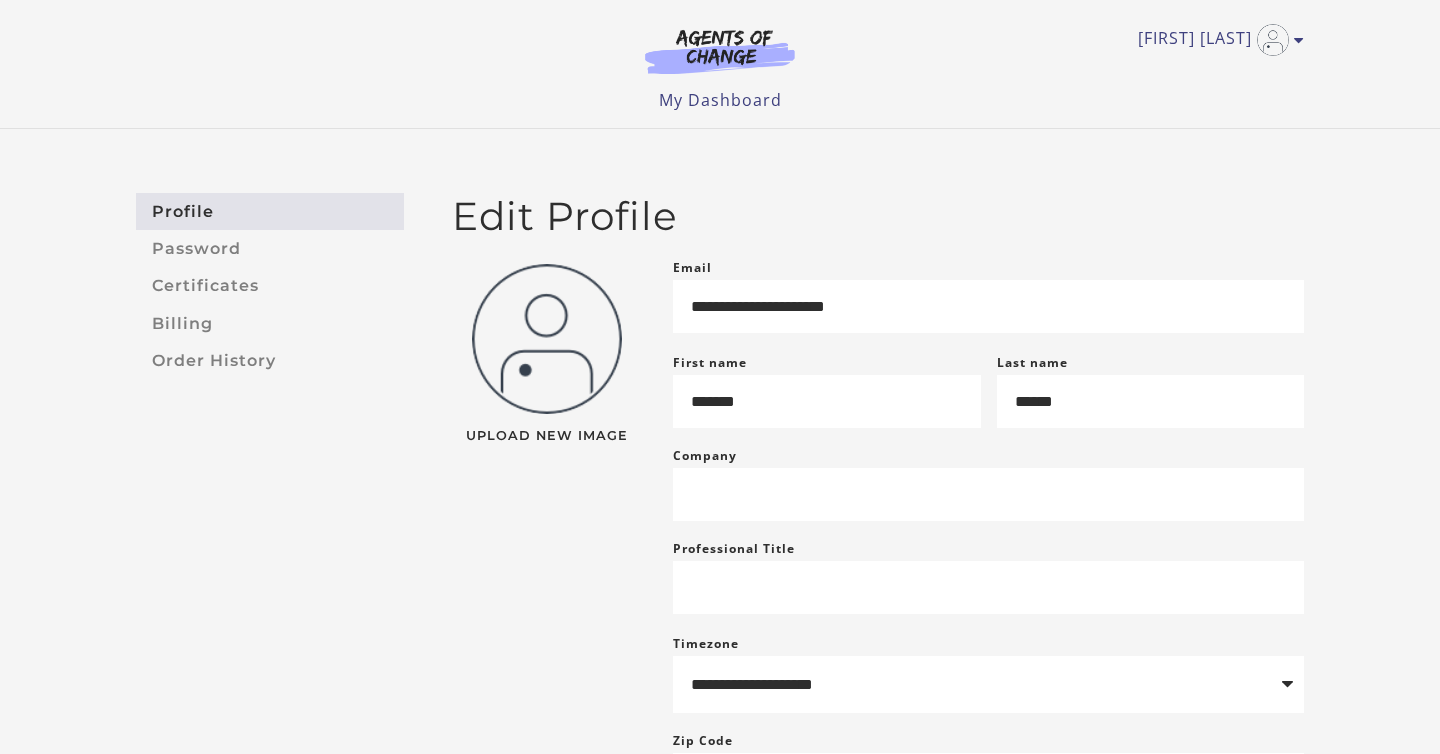 scroll, scrollTop: 0, scrollLeft: 0, axis: both 